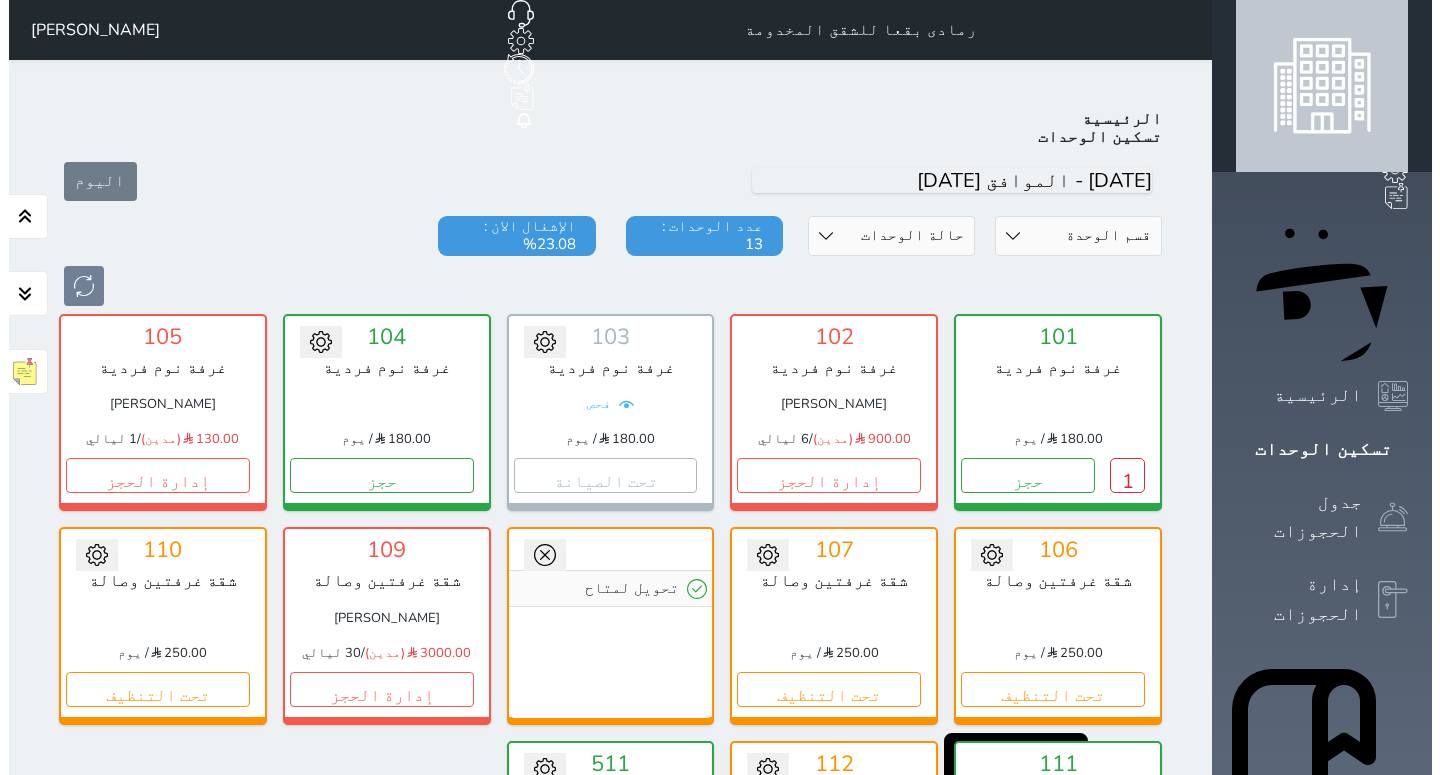 scroll, scrollTop: 0, scrollLeft: 0, axis: both 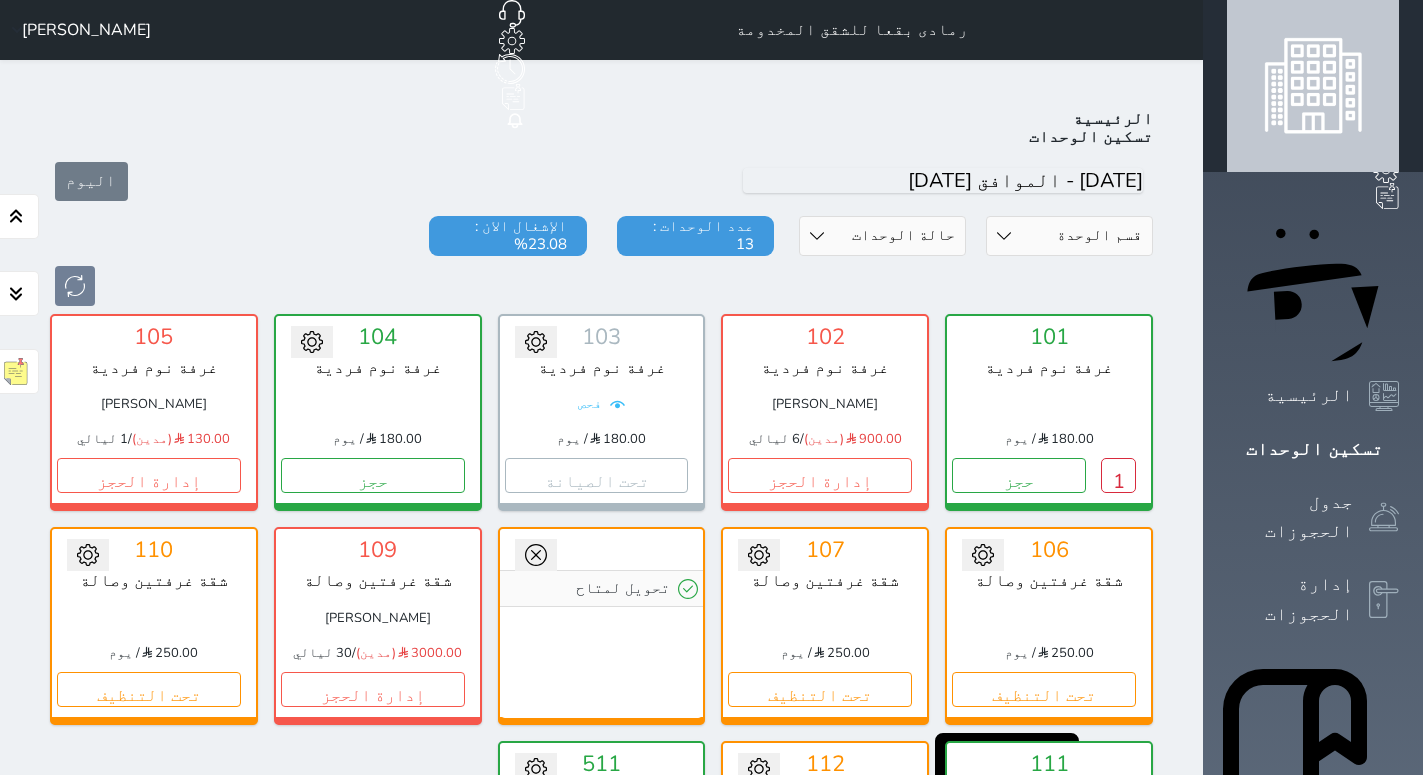 click on "1" at bounding box center [1118, 475] 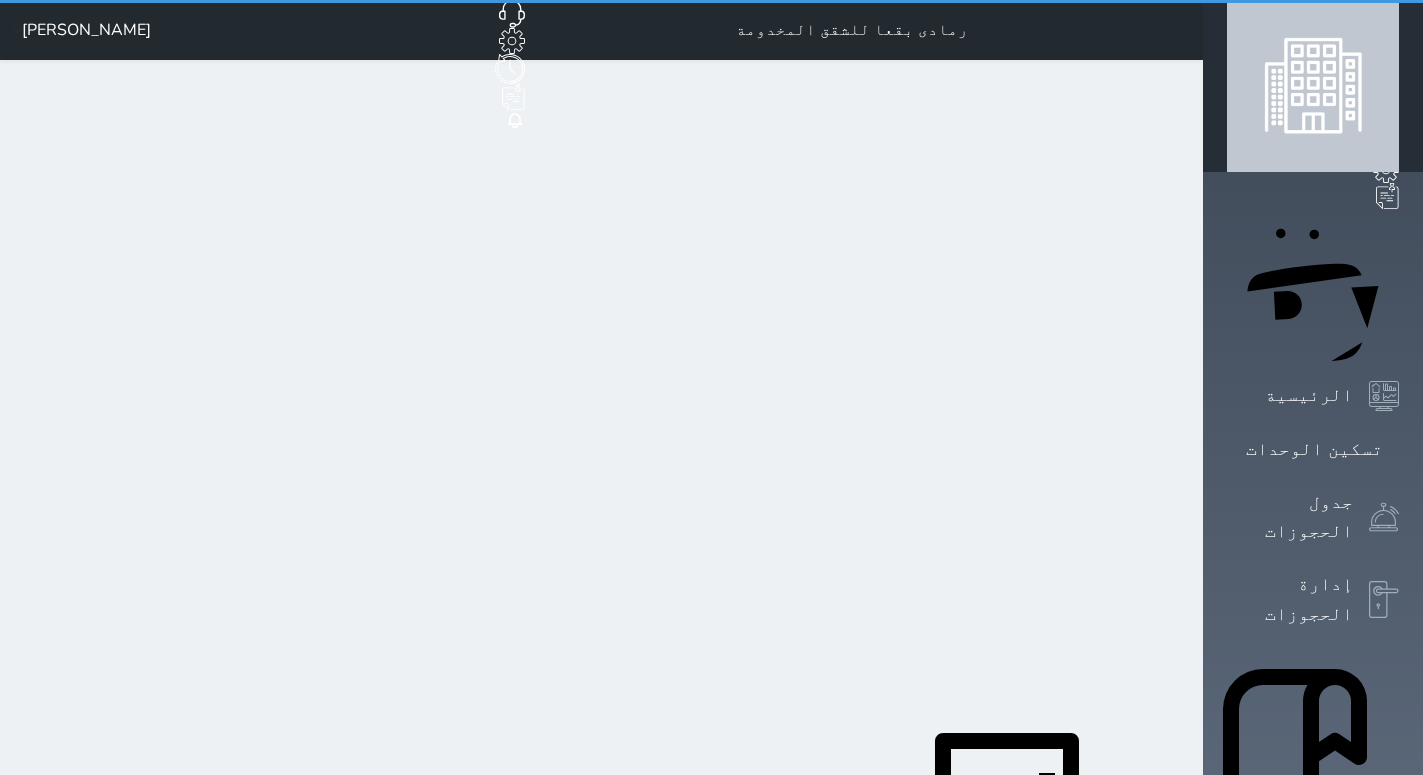 click on "1" at bounding box center (1118, 475) 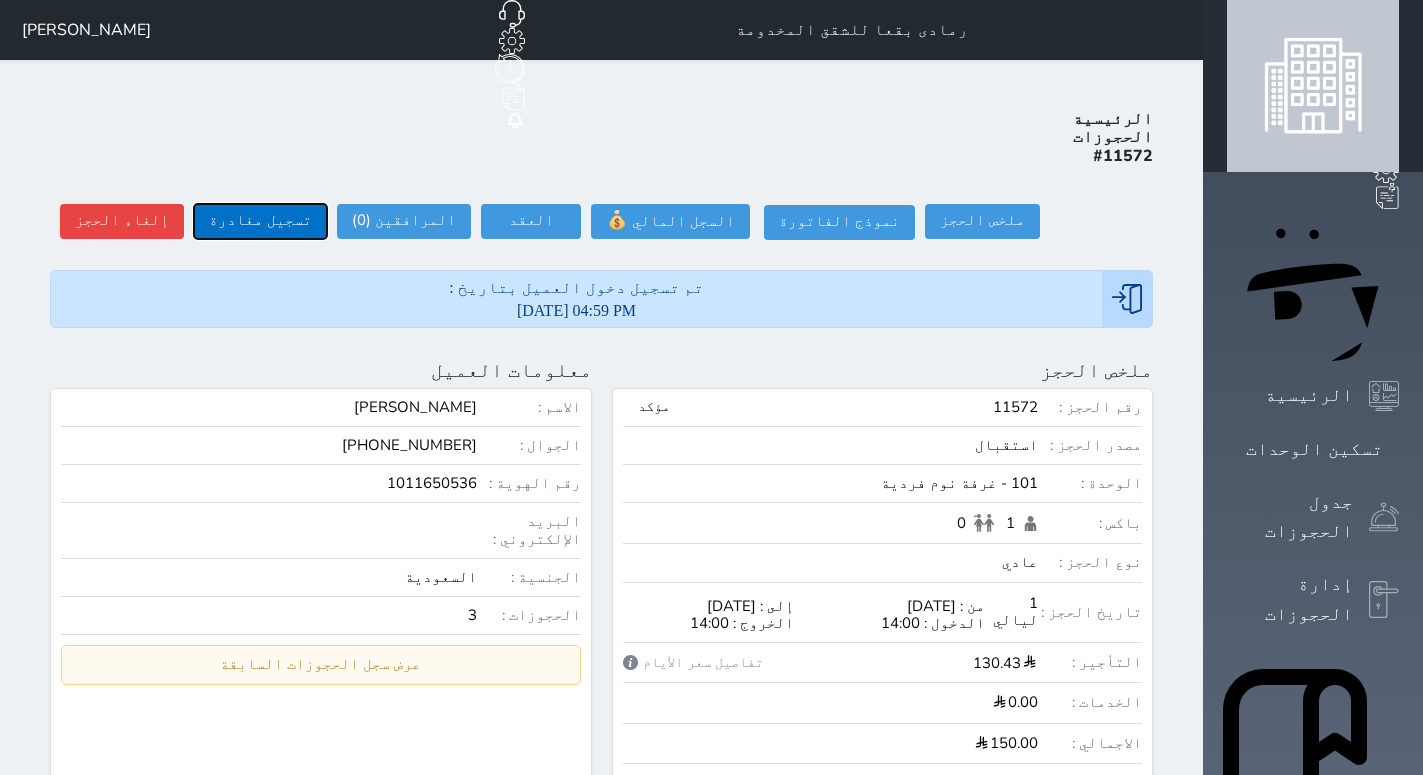 click on "تسجيل مغادرة" at bounding box center [260, 221] 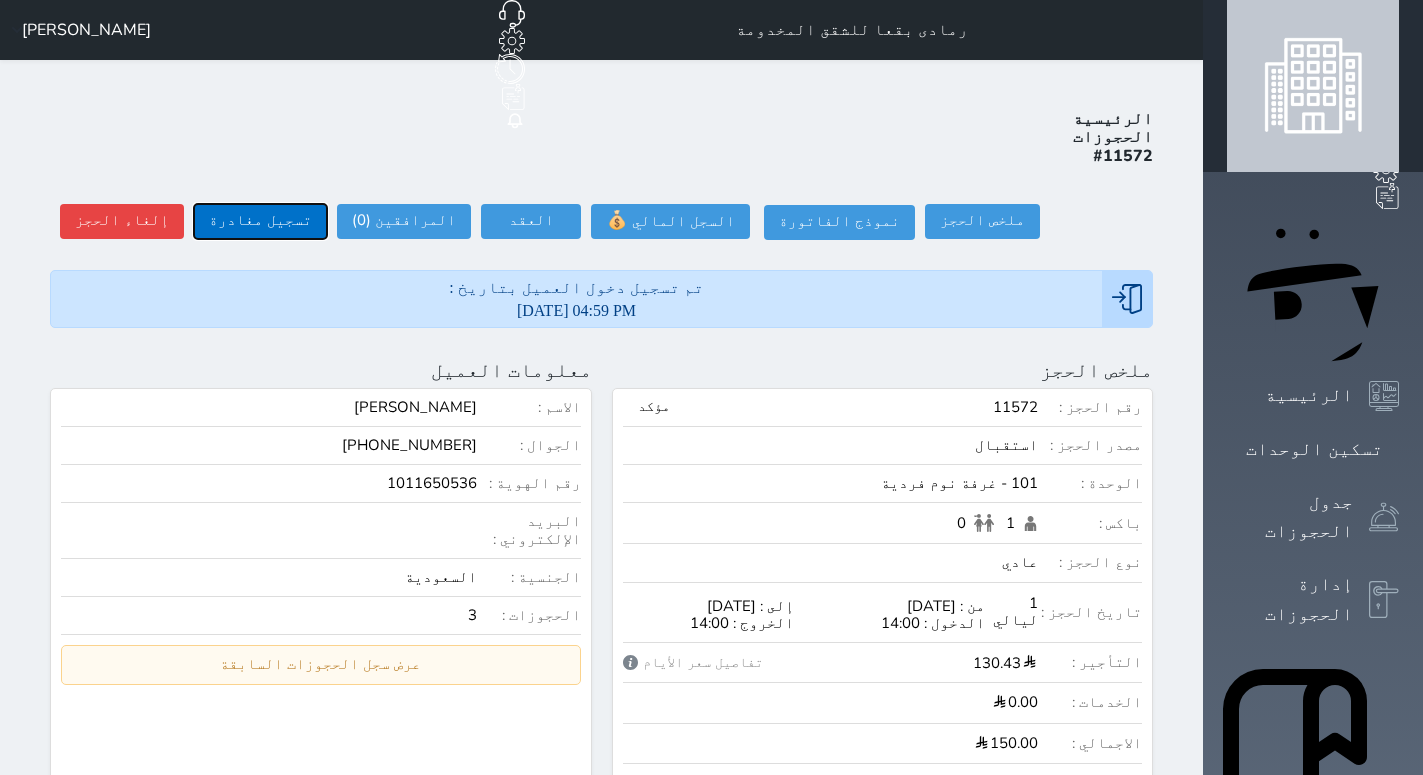 select 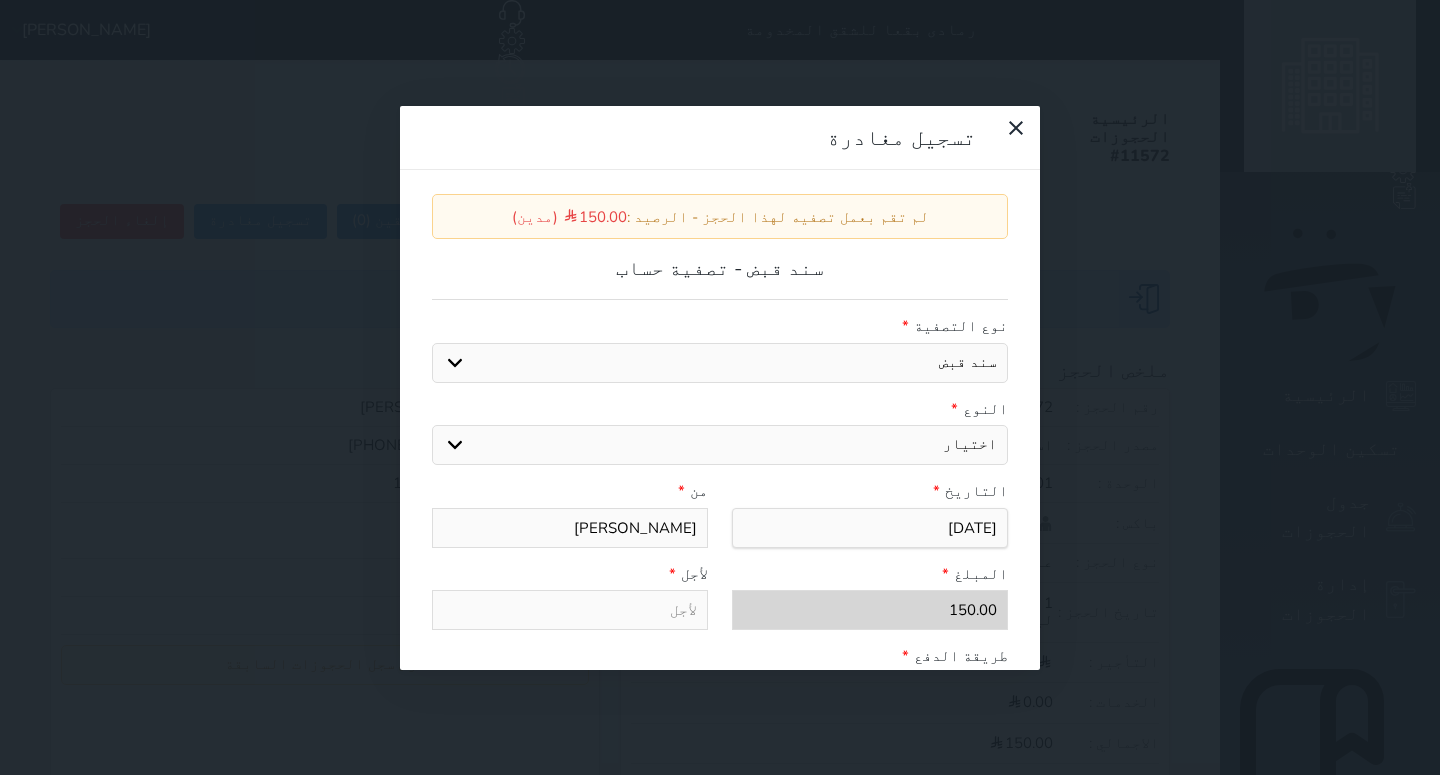 click on "اختيار   مقبوضات عامة
قيمة إيجار
فواتير
عربون
لا ينطبق
آخر
مغسلة
واي فاي - الإنترنت
مواقف السيارات
طعام
الأغذية والمشروبات
مشروبات
المشروبات الباردة
المشروبات الساخنة
الإفطار
غداء
عشاء
مخبز و كعك
حمام سباحة
الصالة الرياضية
سبا و خدمات الجمال
اختيار وإسقاط (خدمات النقل)
ميني بار
كابل - تلفزيون
سرير إضافي
تصفيف الشعر
التسوق" at bounding box center (720, 445) 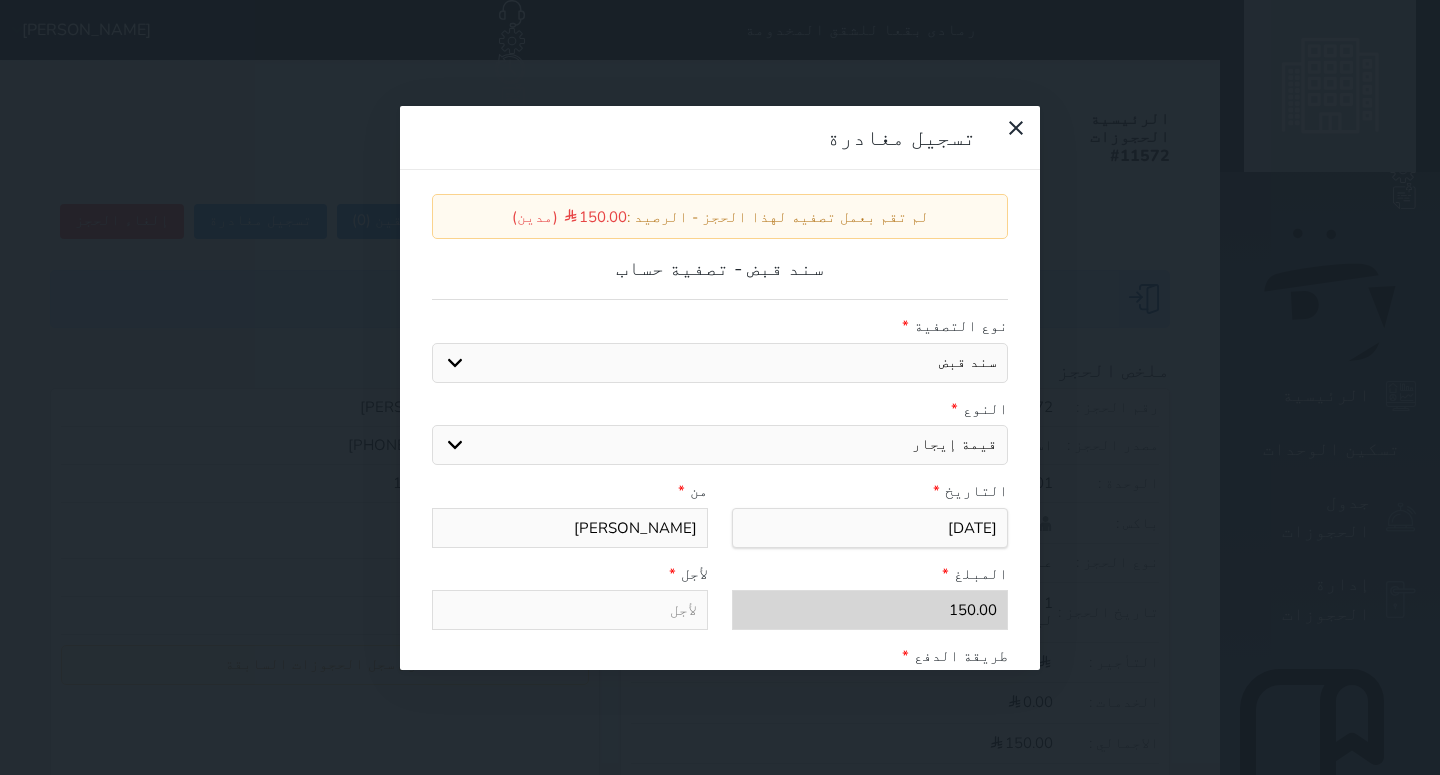 click on "قيمة إيجار" at bounding box center [0, 0] 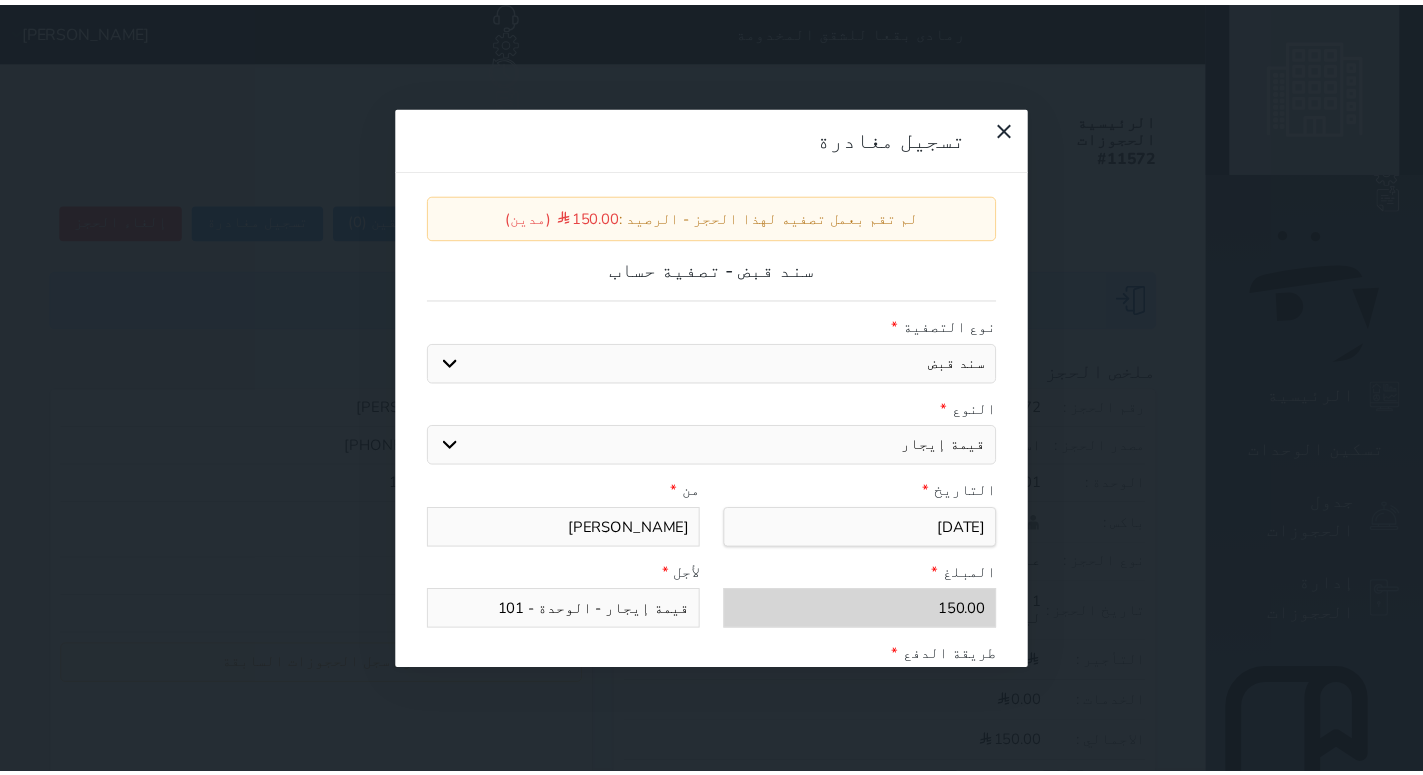 scroll, scrollTop: 288, scrollLeft: 0, axis: vertical 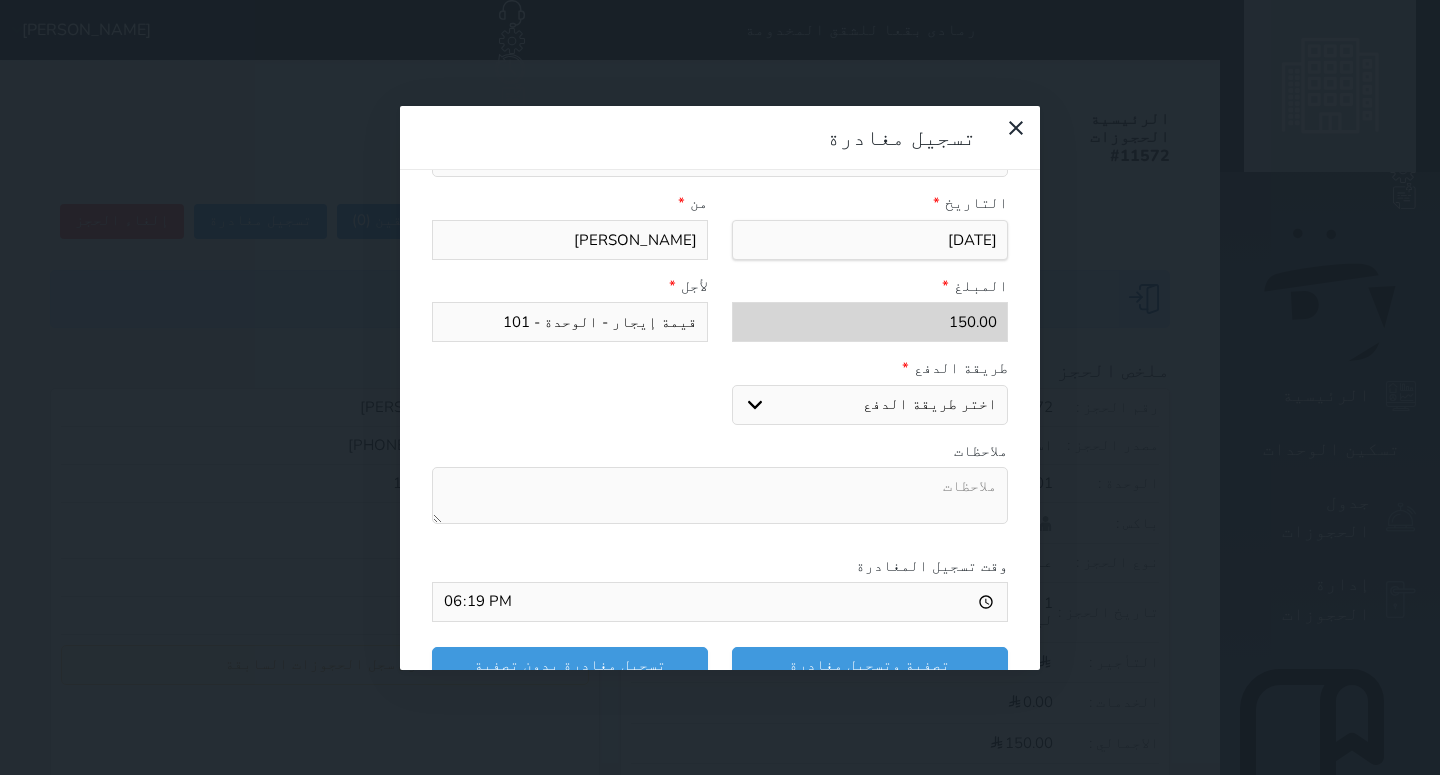 select on "mada" 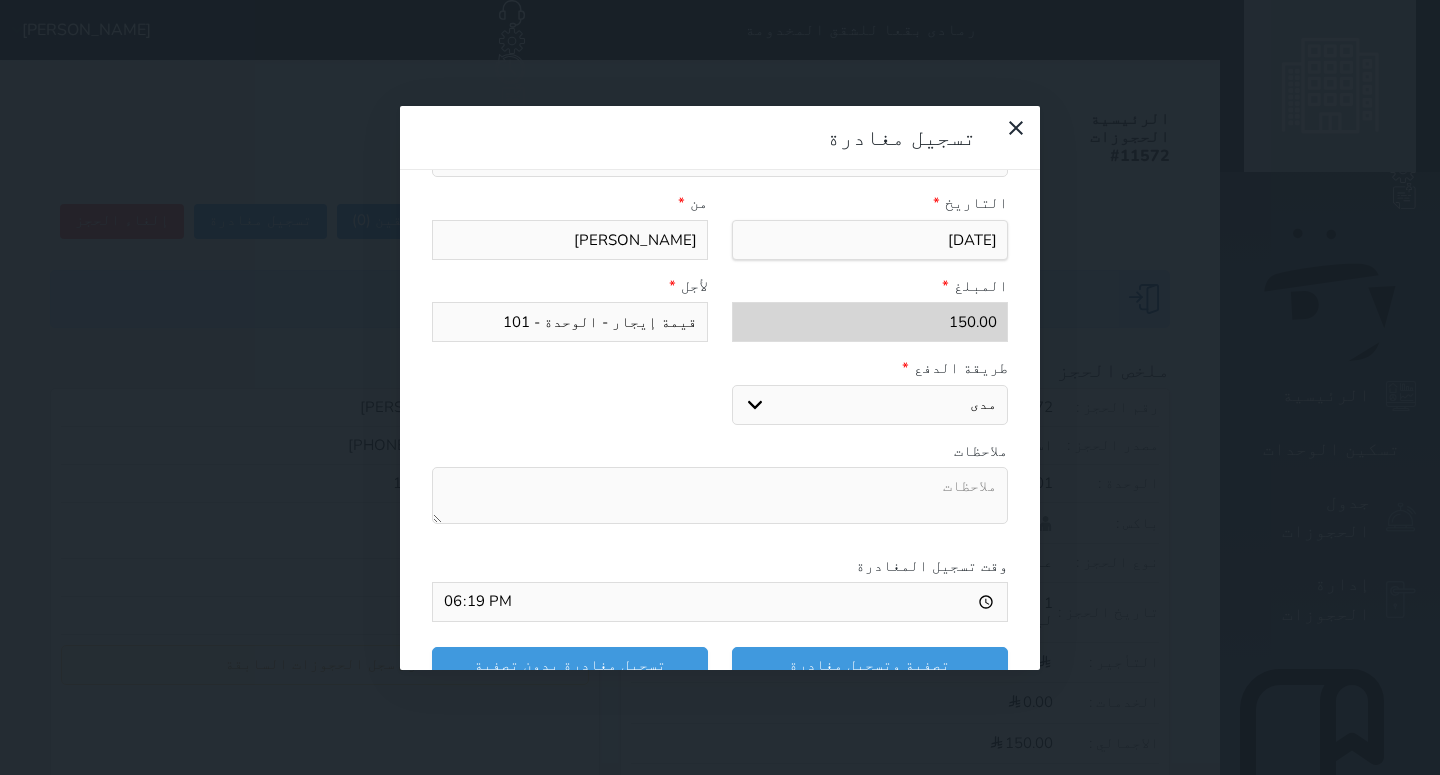 click on "مدى" at bounding box center (0, 0) 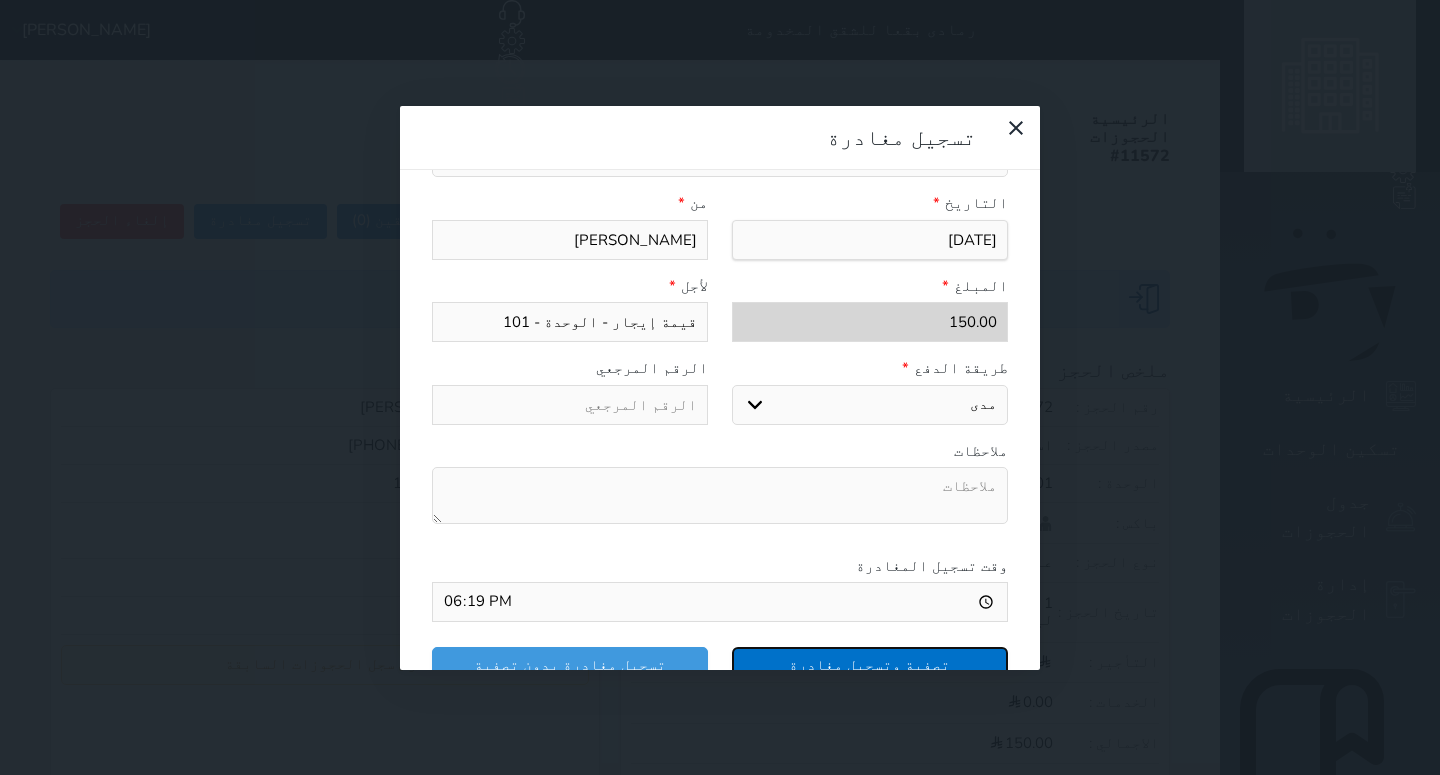 click on "تصفية وتسجيل مغادرة" at bounding box center [870, 664] 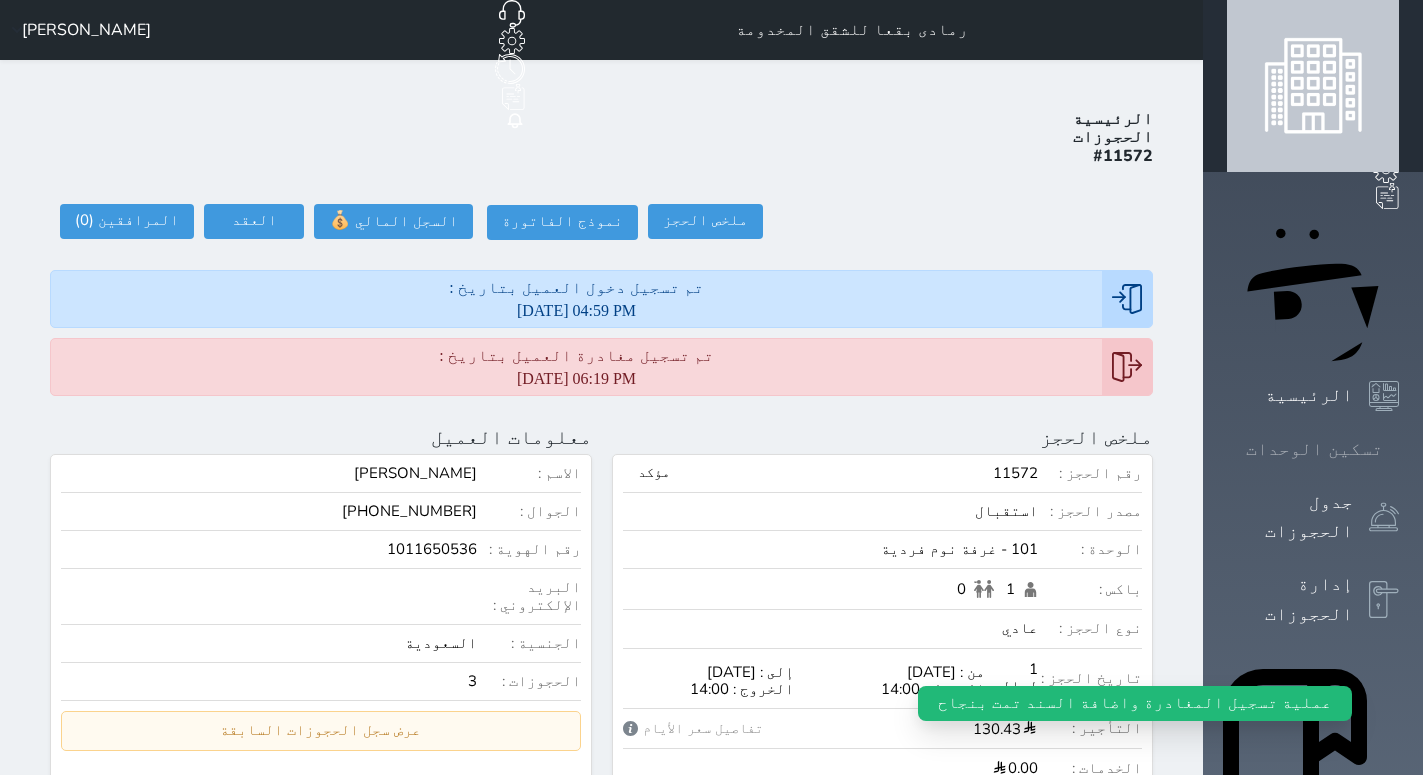 click on "تسكين الوحدات" at bounding box center (1313, 449) 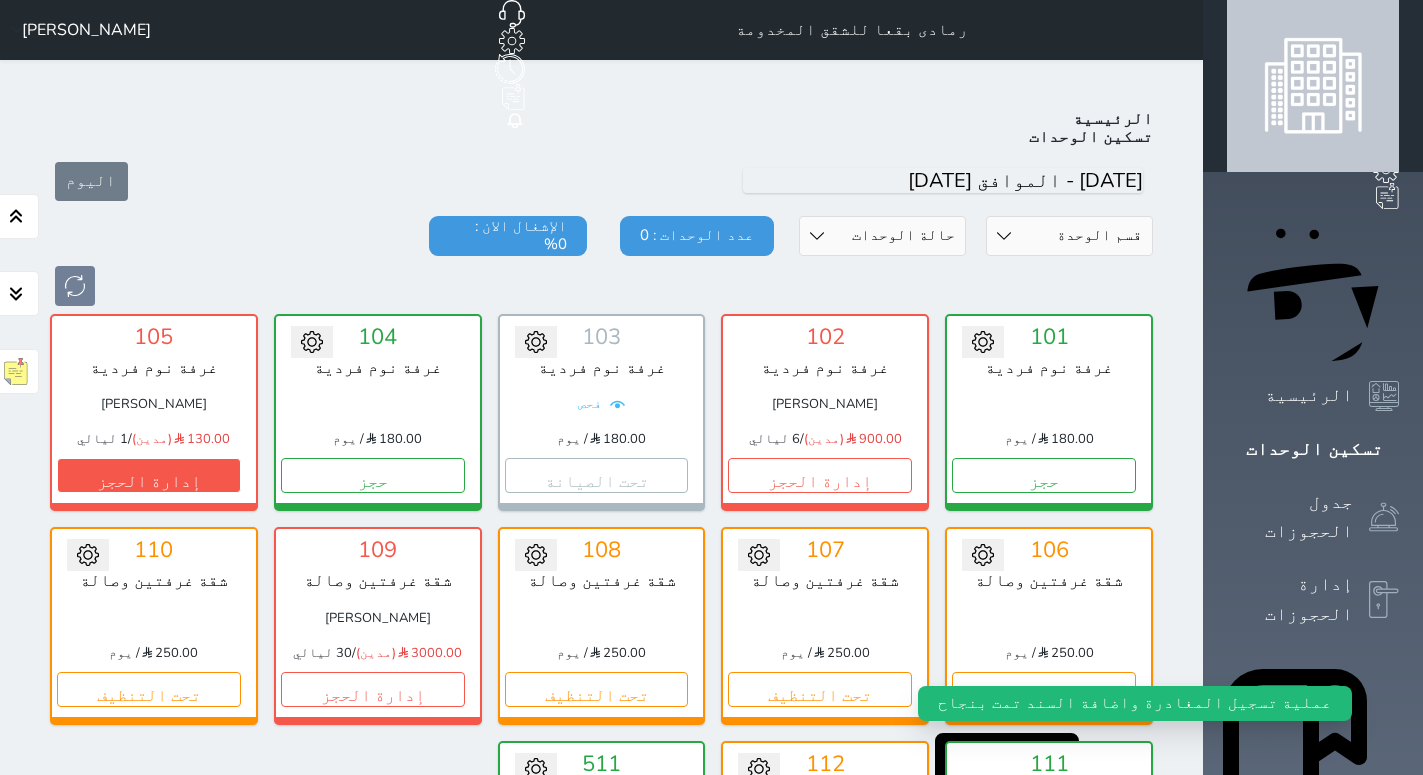 scroll, scrollTop: 78, scrollLeft: 0, axis: vertical 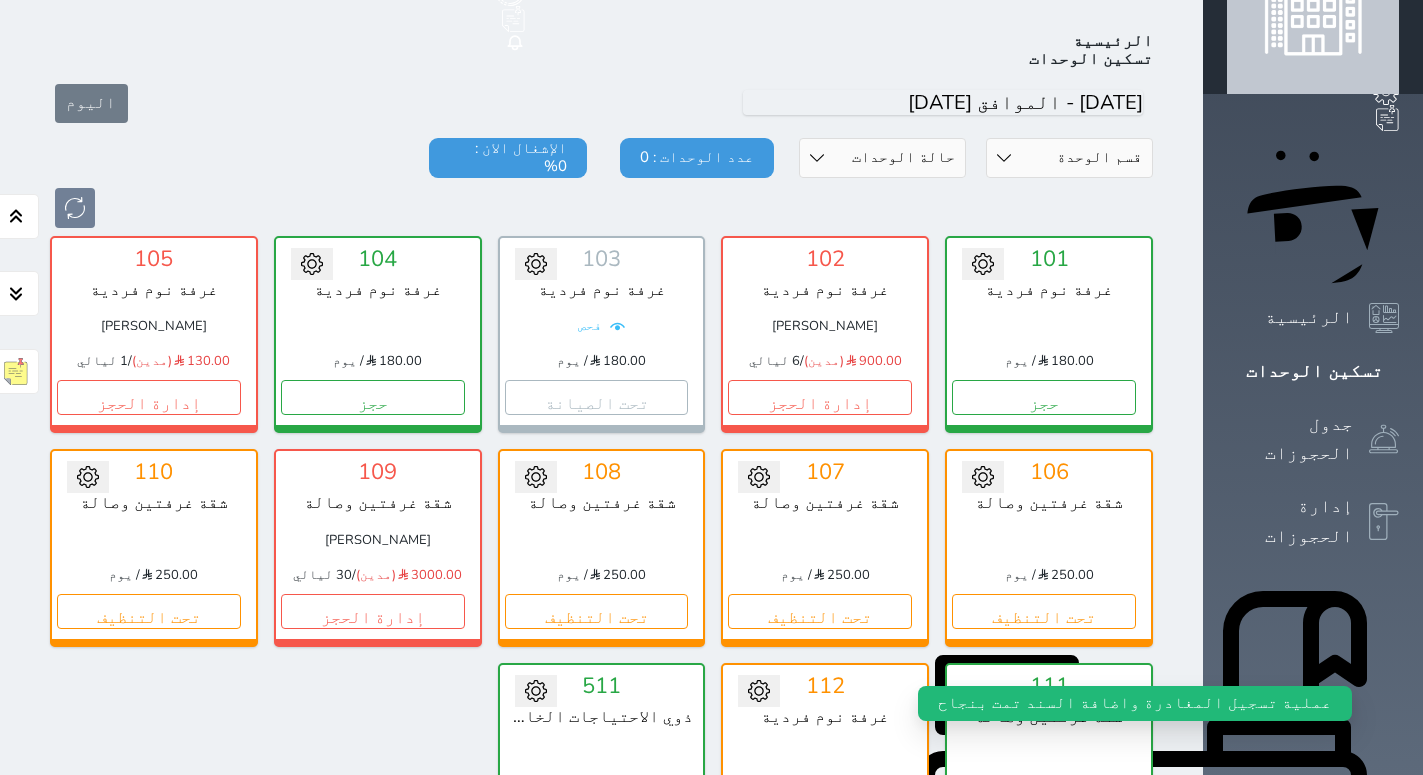 click 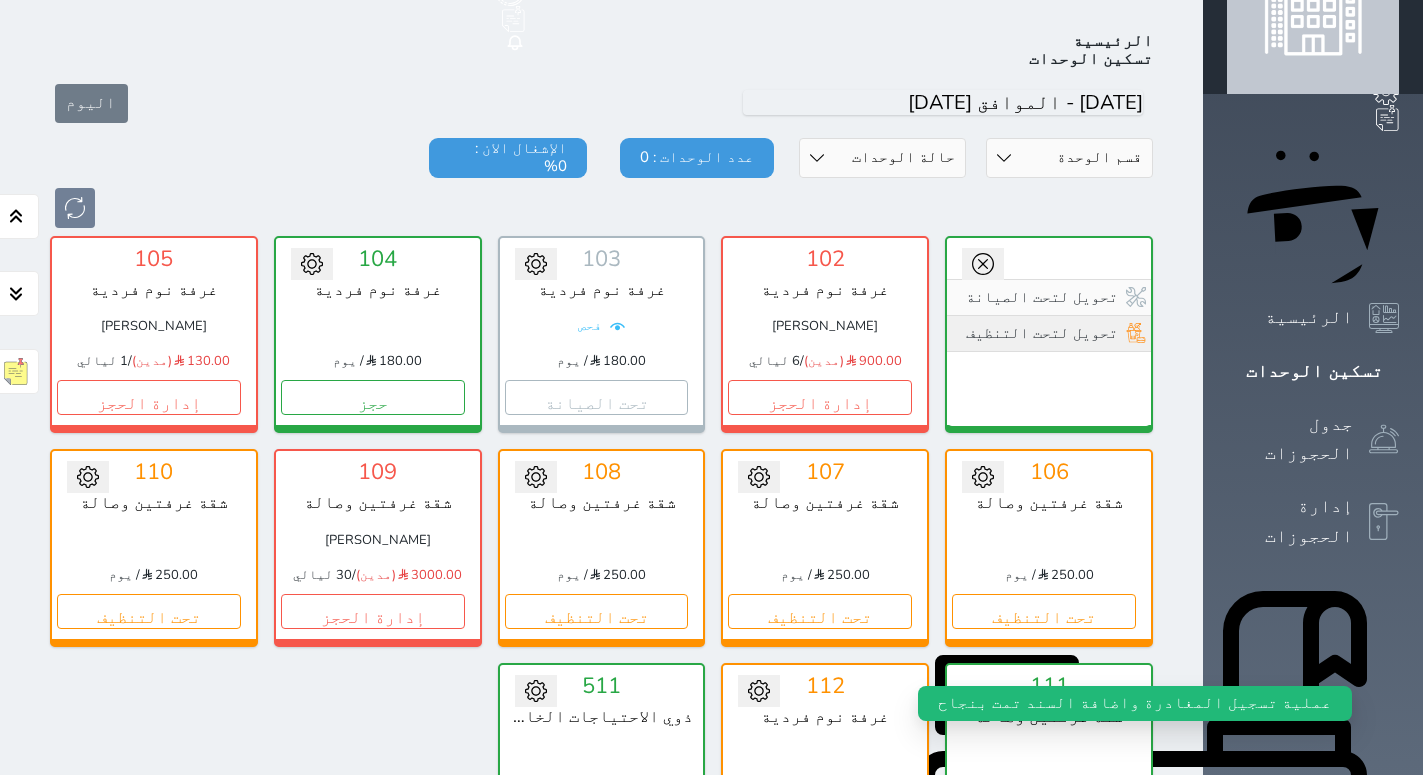 click on "تحويل لتحت التنظيف" at bounding box center [1049, 333] 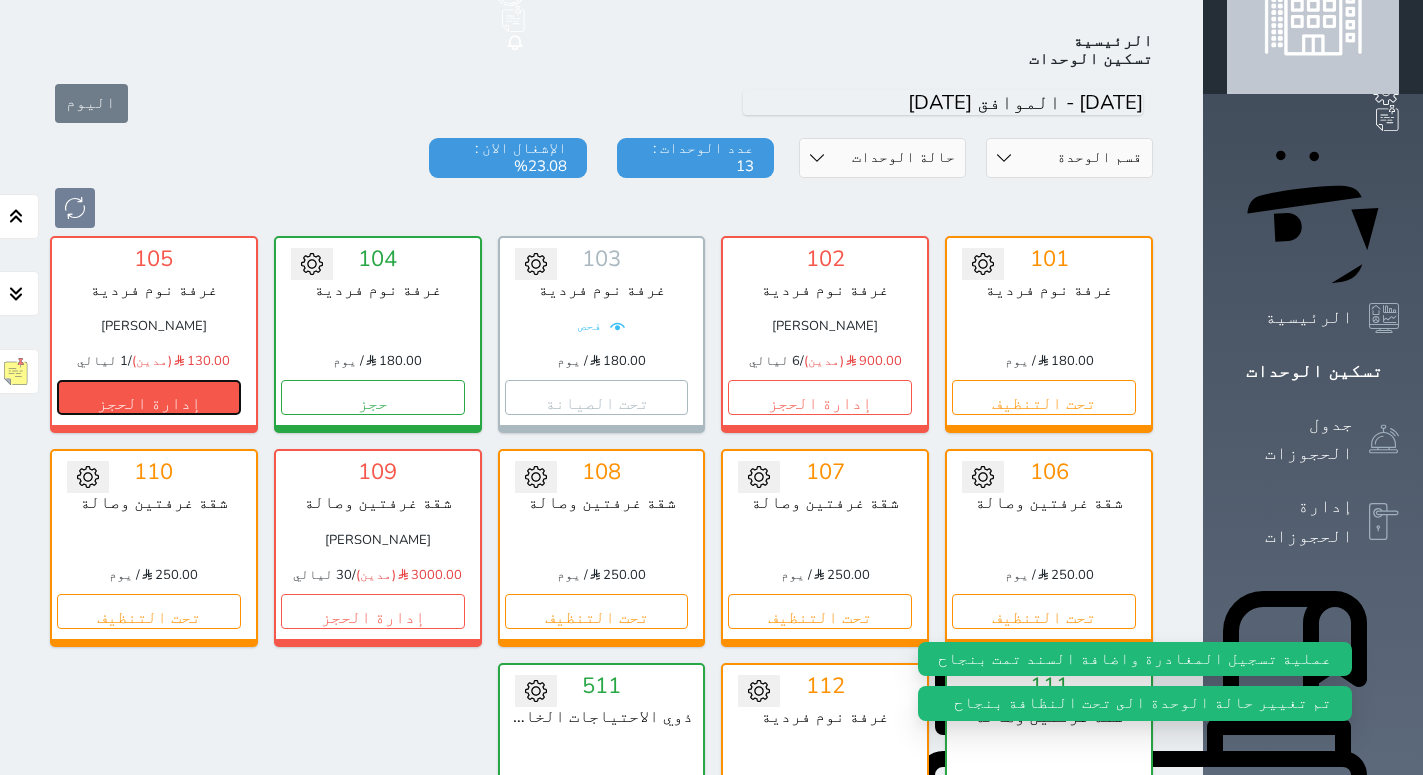 click on "إدارة الحجز" at bounding box center (149, 397) 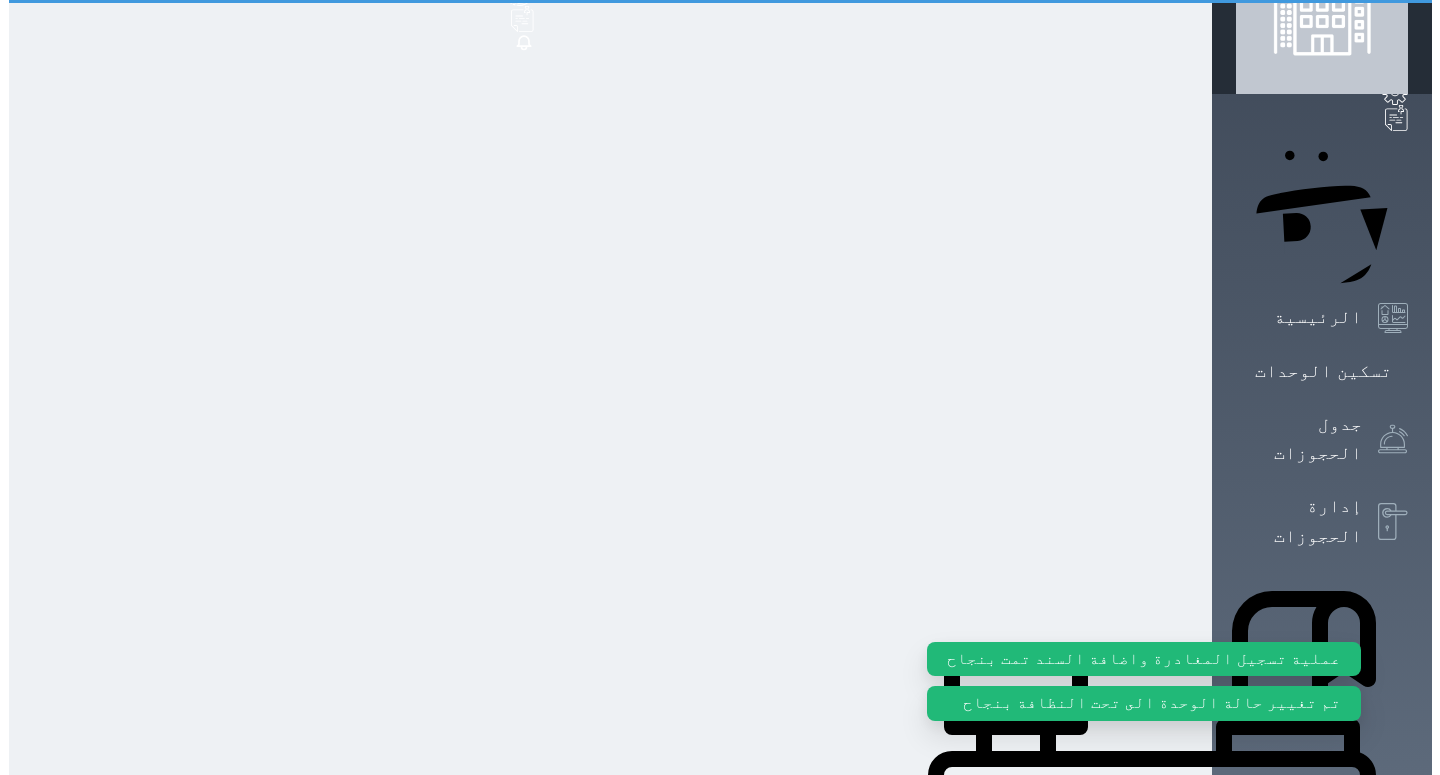 scroll, scrollTop: 0, scrollLeft: 0, axis: both 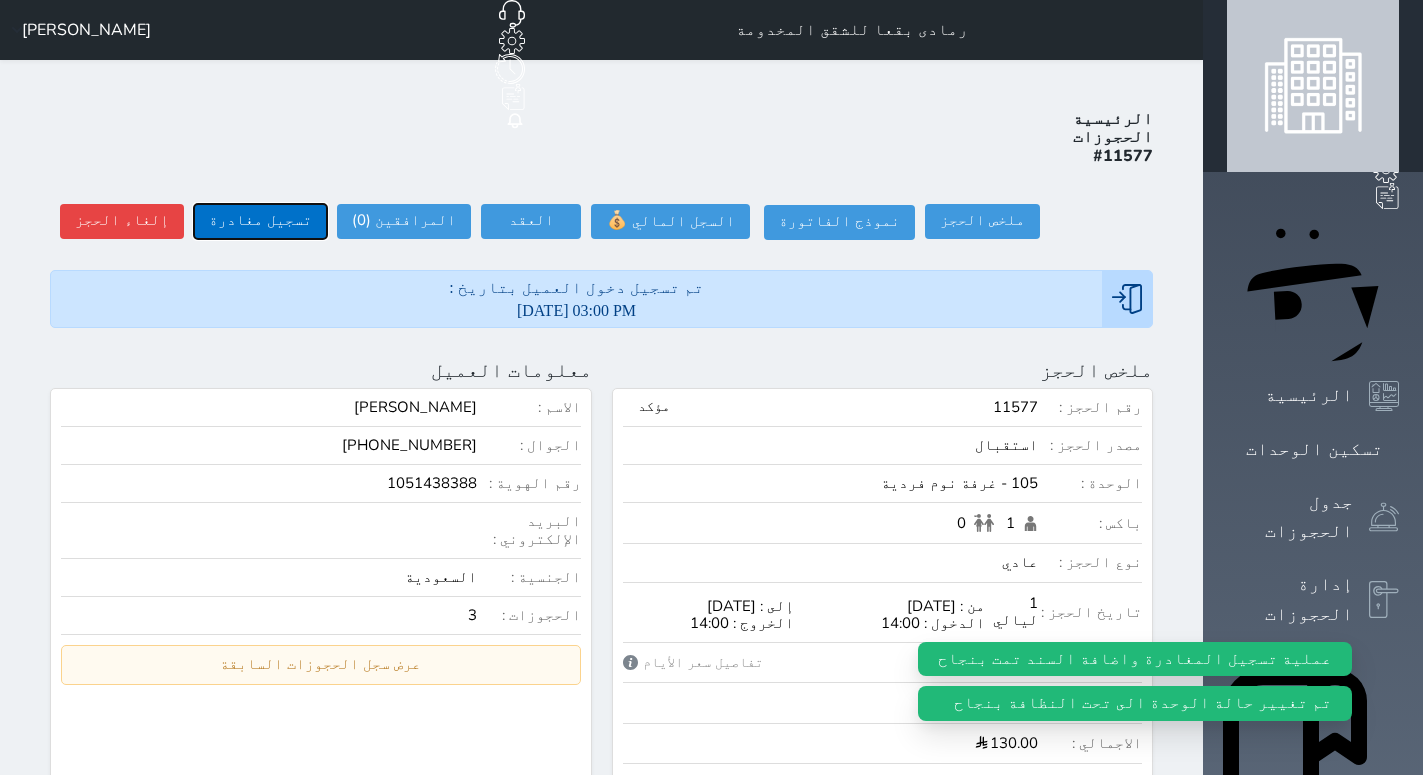 click on "تسجيل مغادرة" at bounding box center [260, 221] 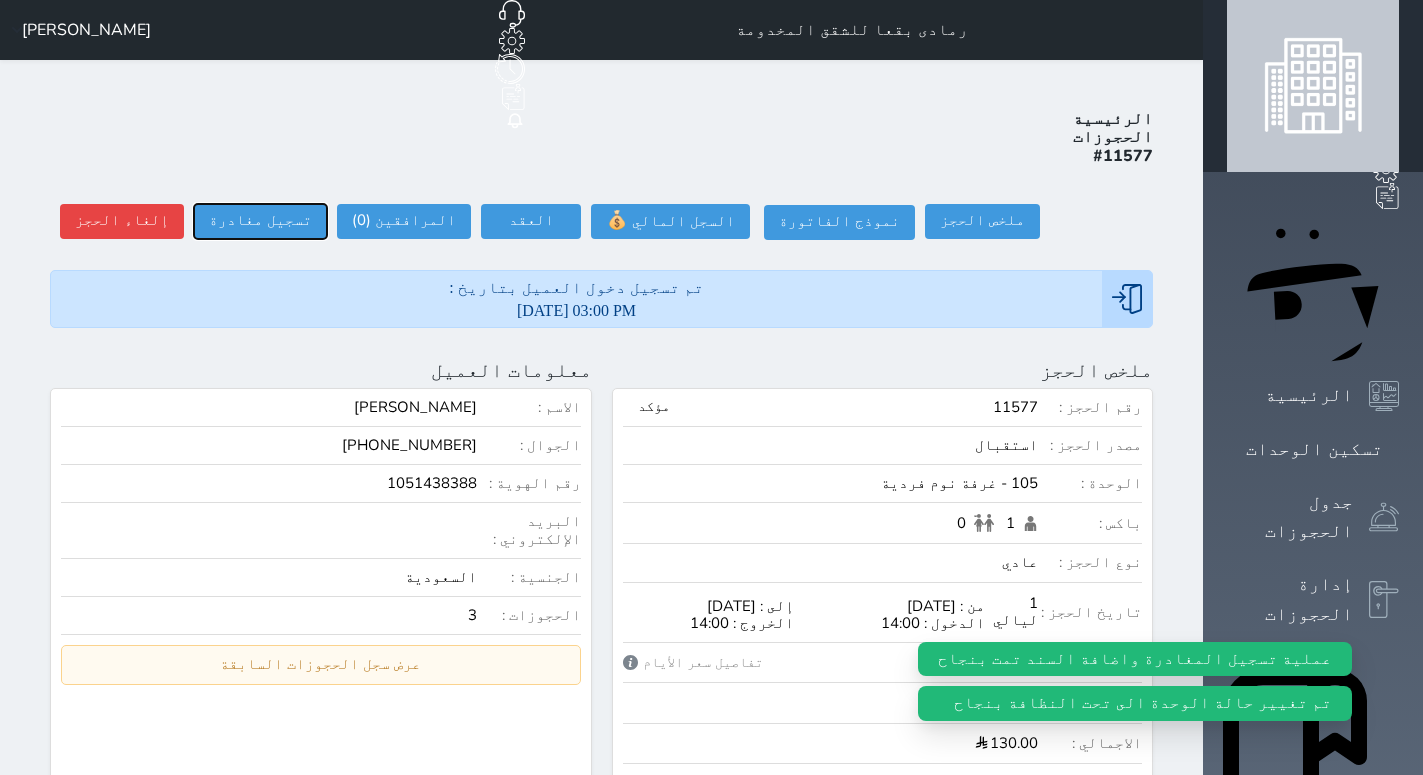 select 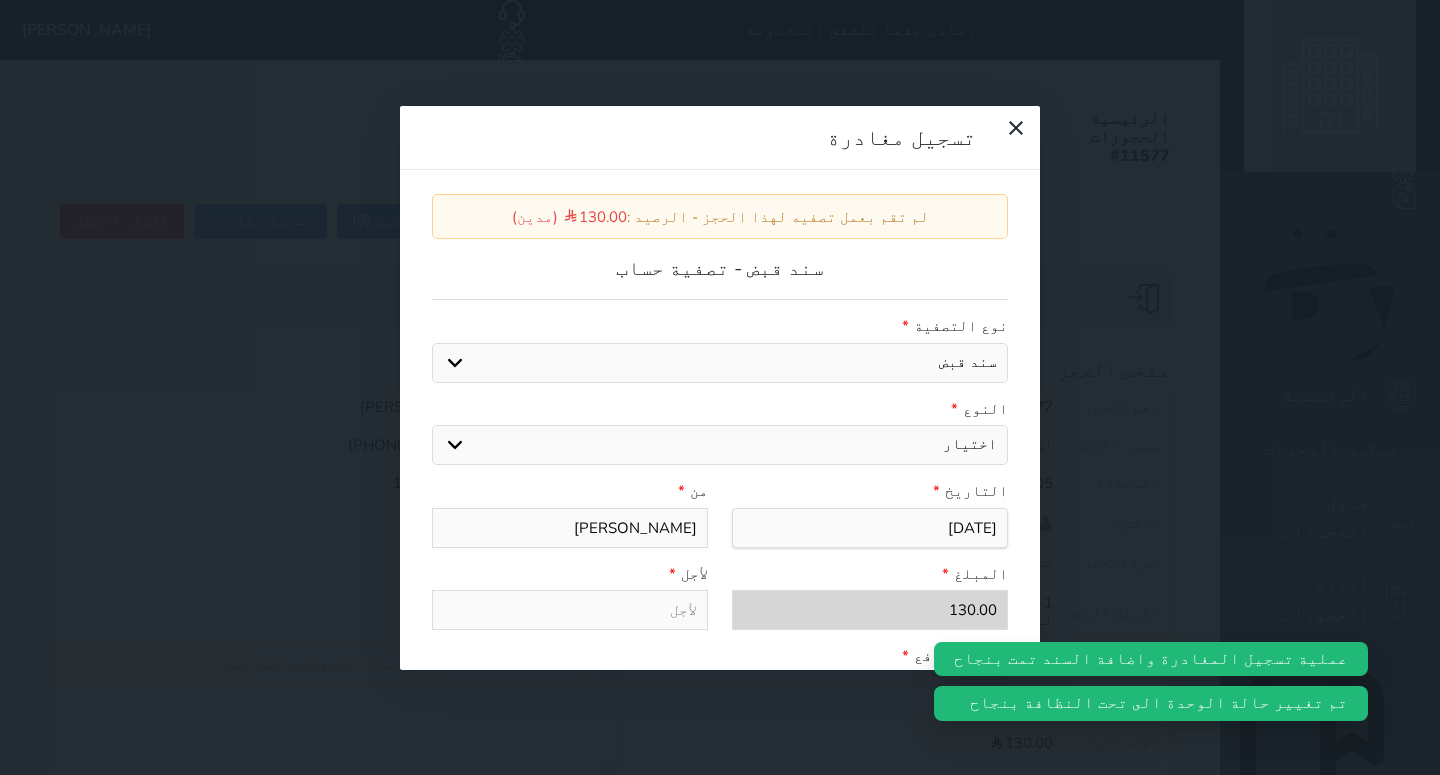 select on "27724" 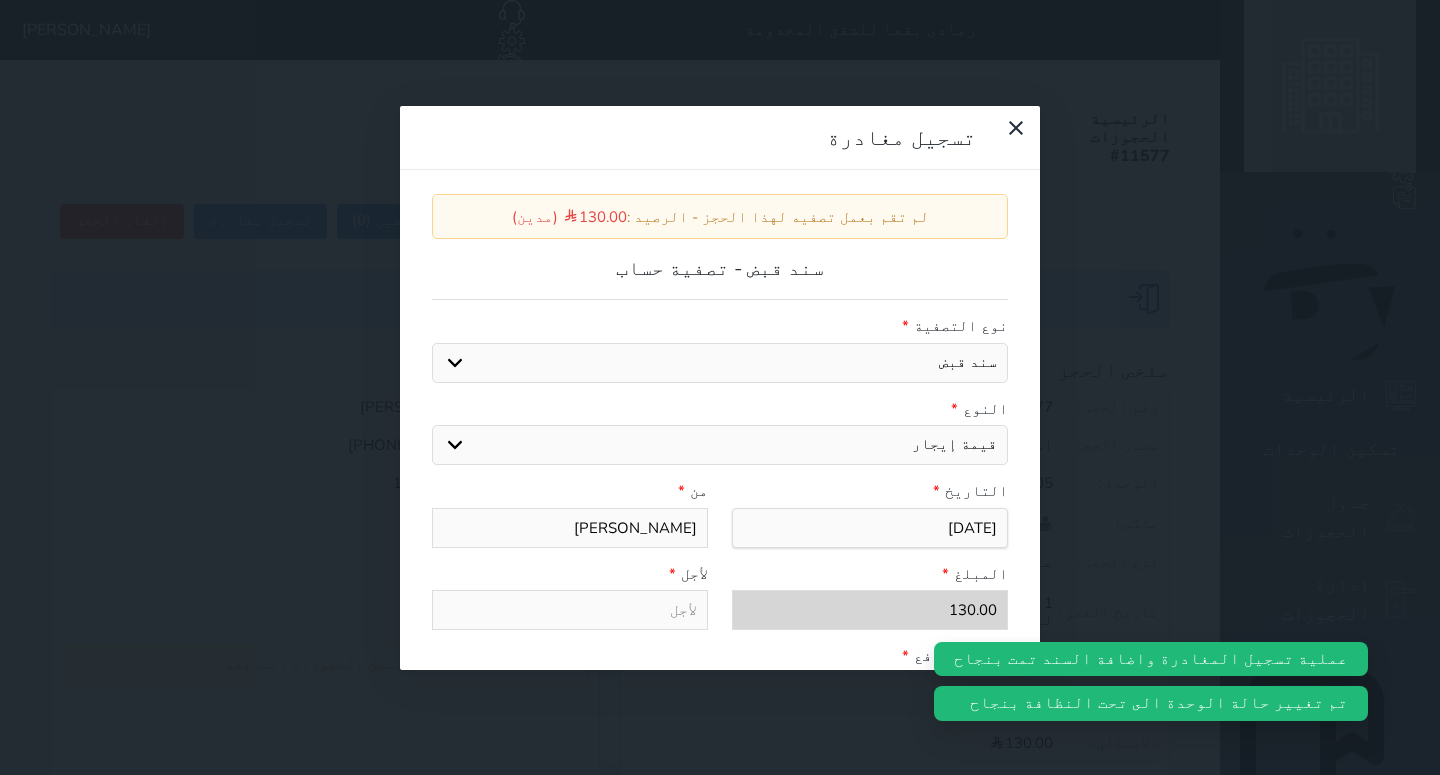 click on "قيمة إيجار" at bounding box center (0, 0) 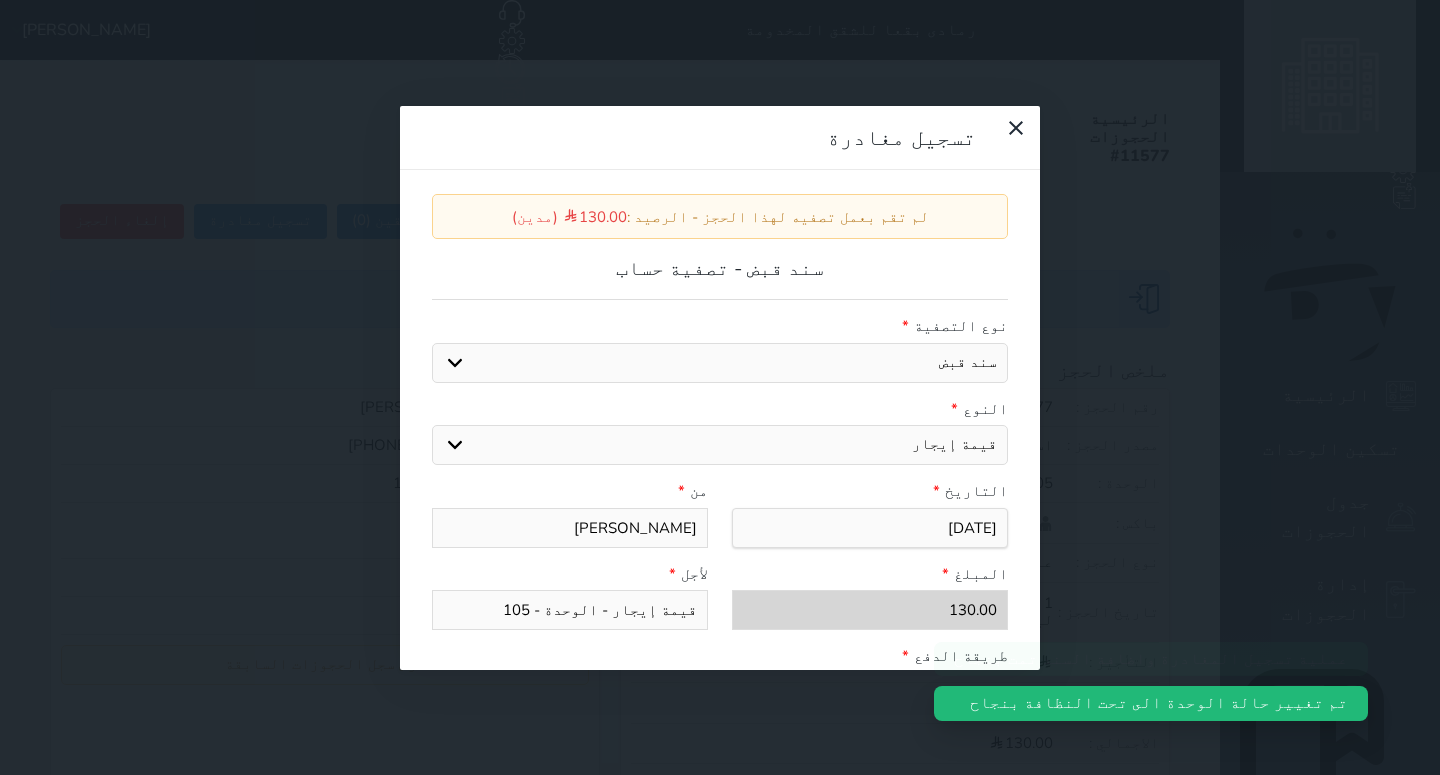 scroll, scrollTop: 144, scrollLeft: 0, axis: vertical 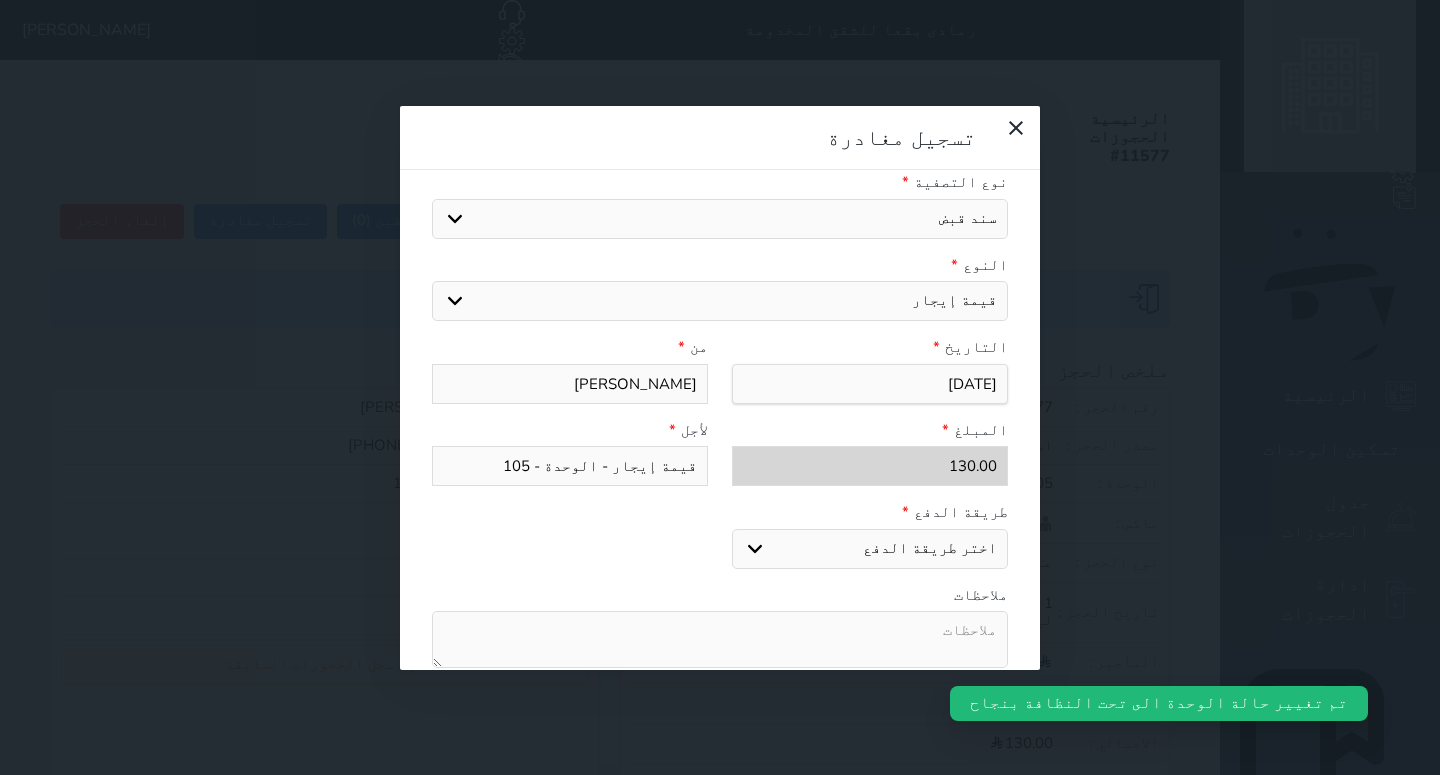 select on "mada" 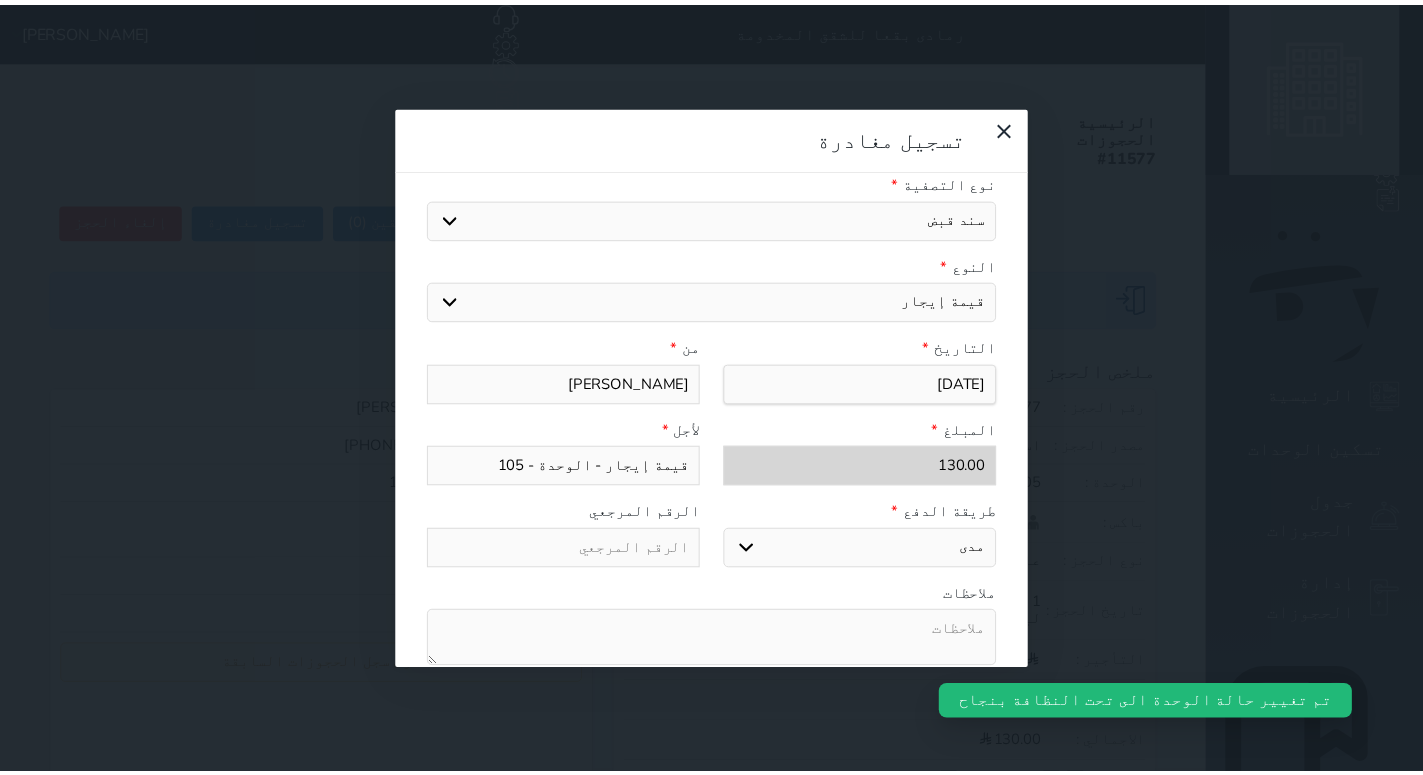 scroll, scrollTop: 302, scrollLeft: 0, axis: vertical 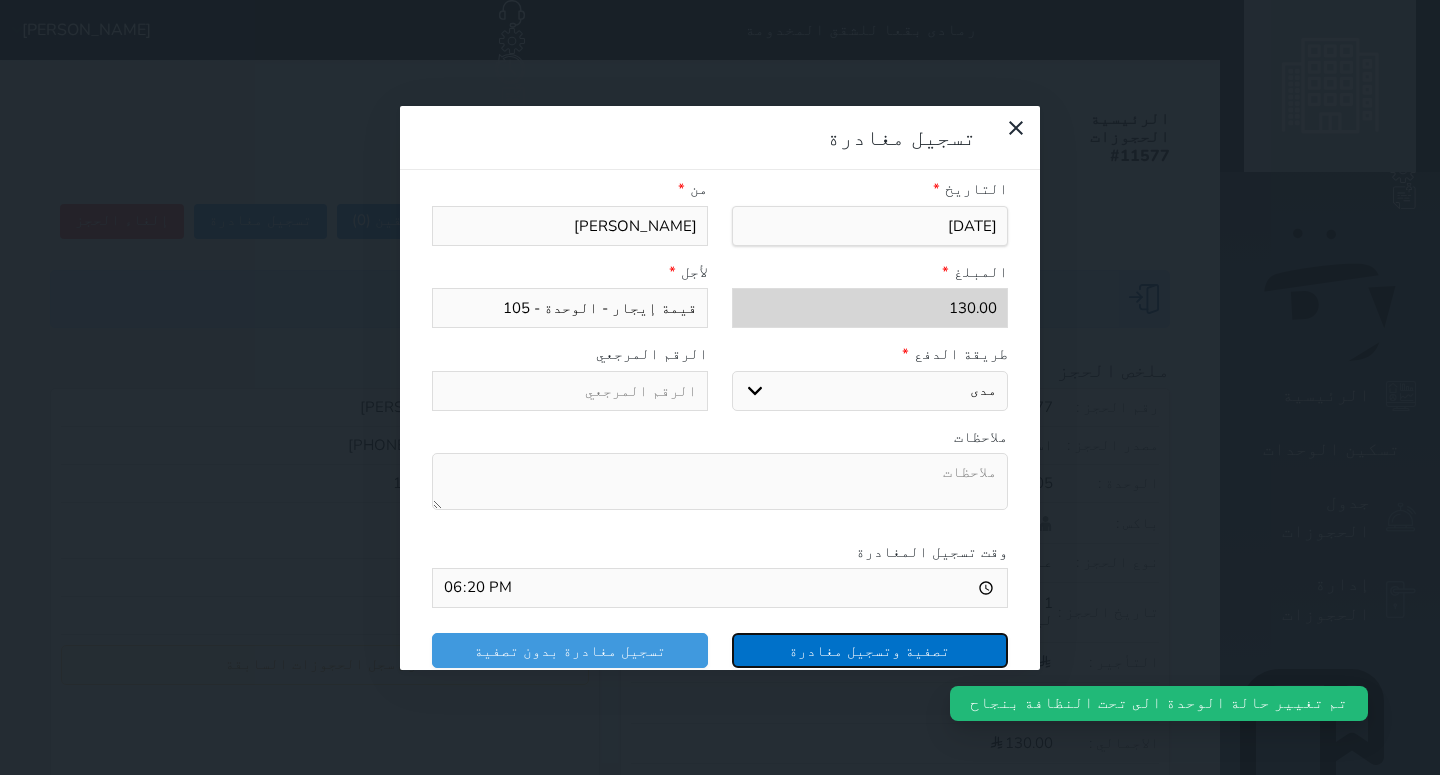 click on "تصفية وتسجيل مغادرة" at bounding box center (870, 650) 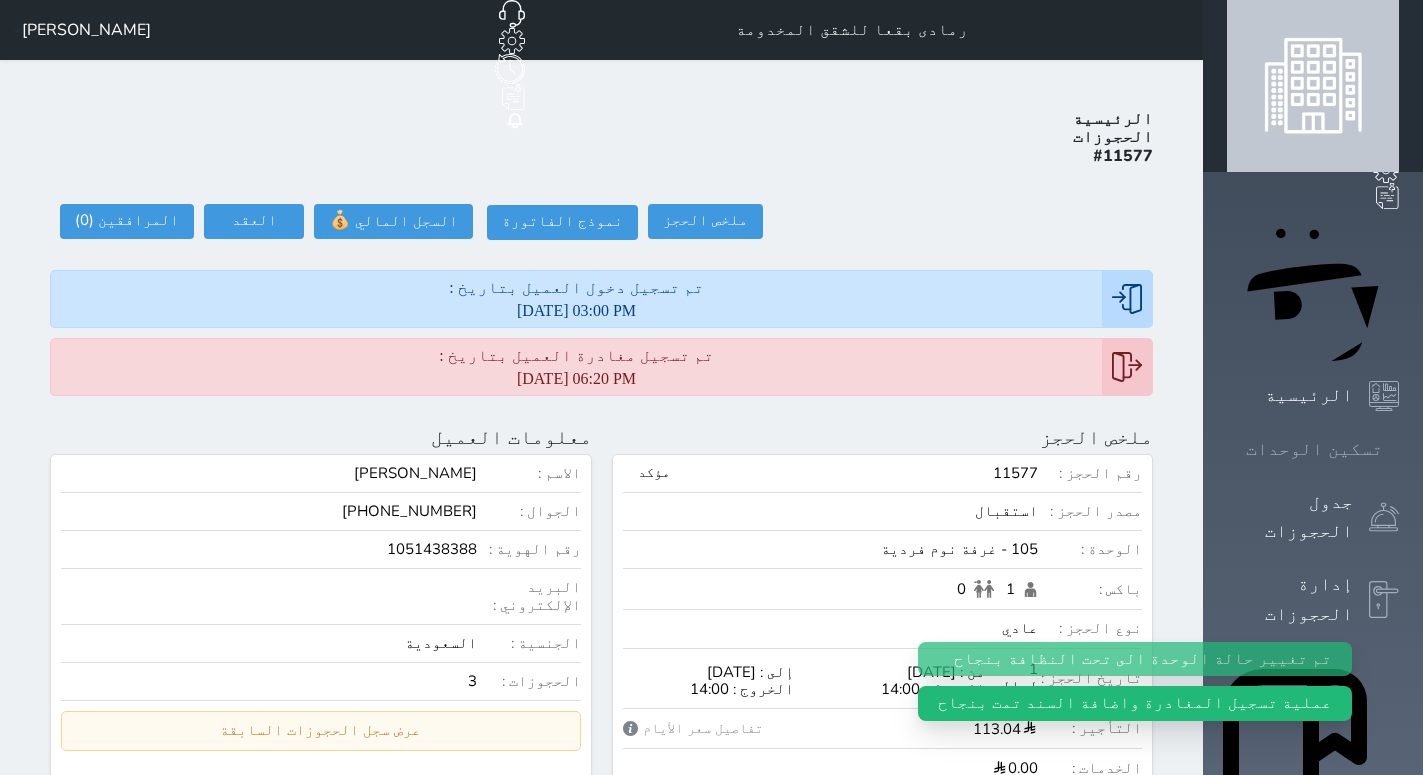 click 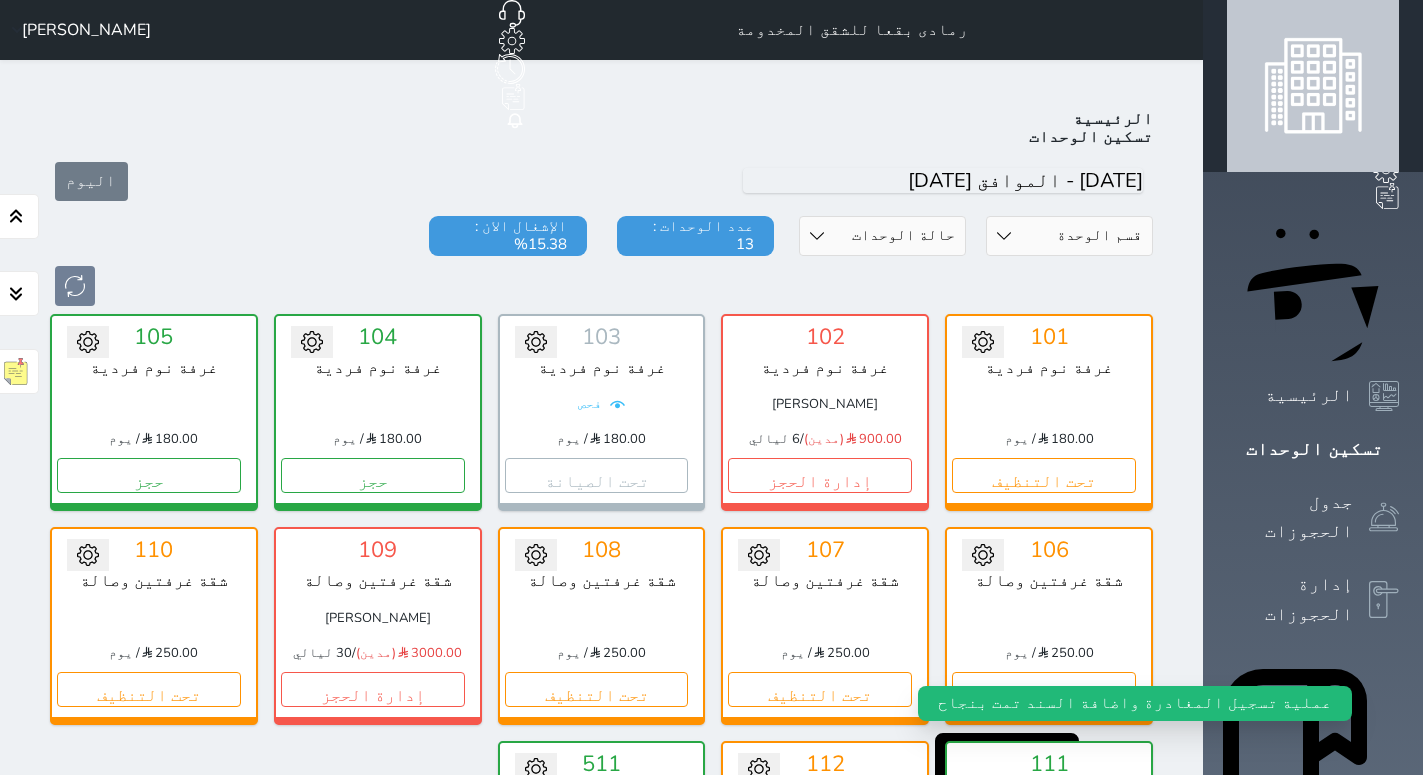 scroll, scrollTop: 78, scrollLeft: 0, axis: vertical 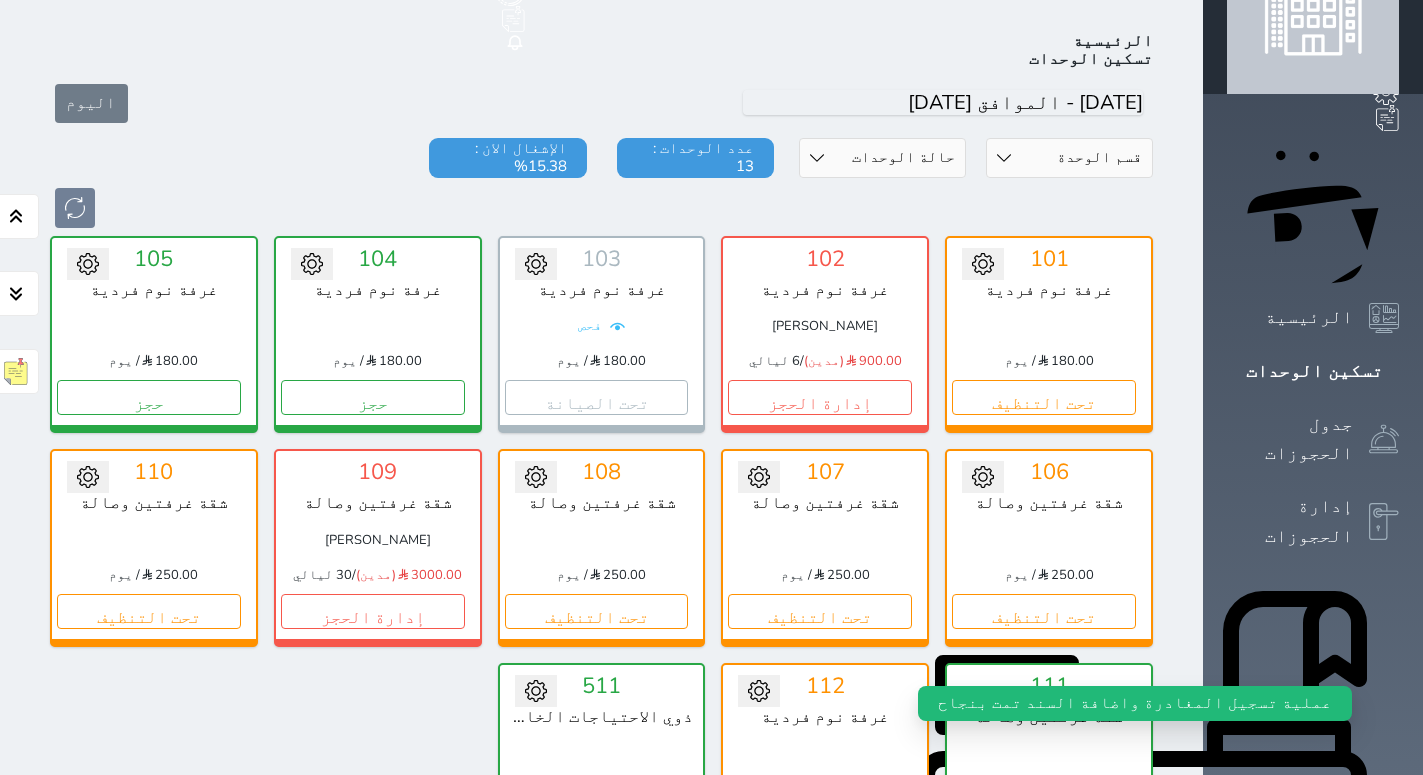 click 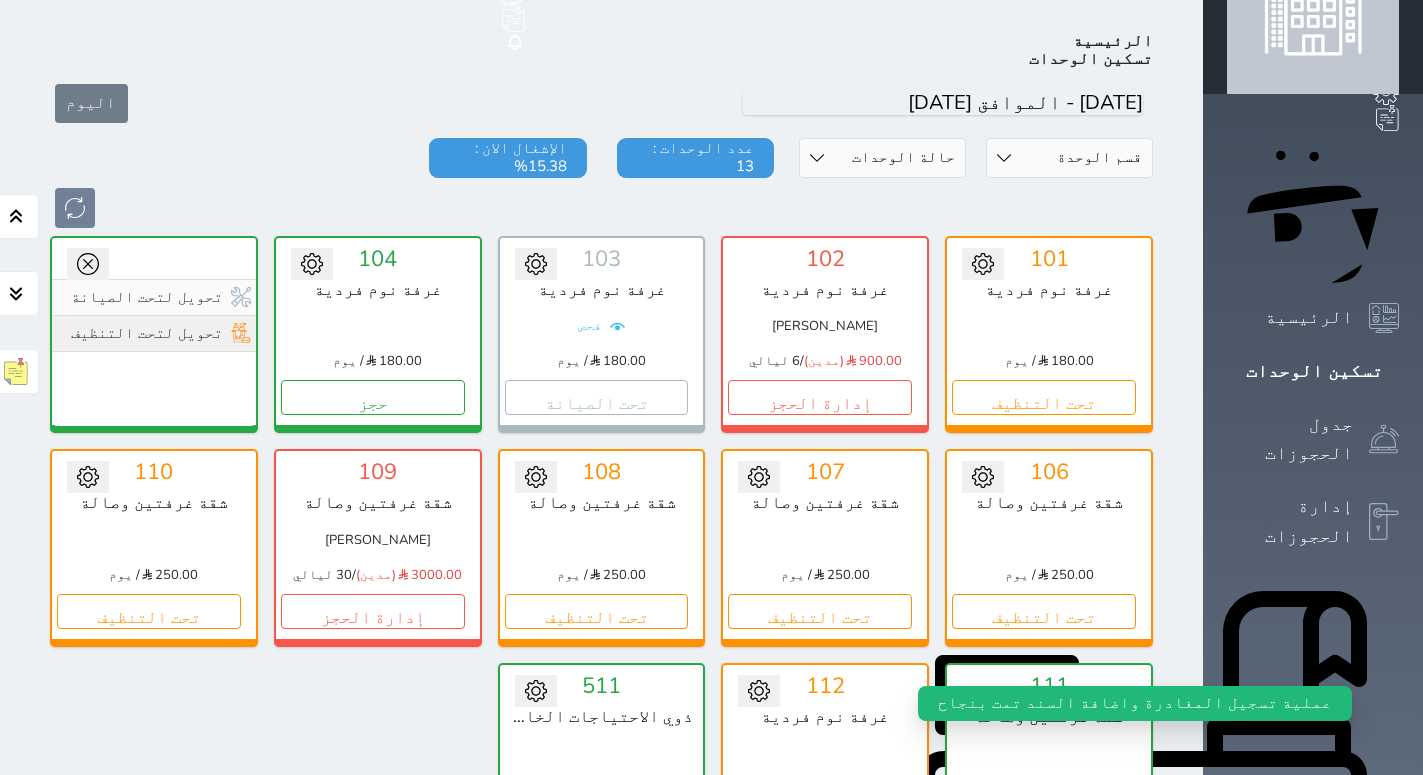 click on "تحويل لتحت التنظيف" at bounding box center [154, 333] 